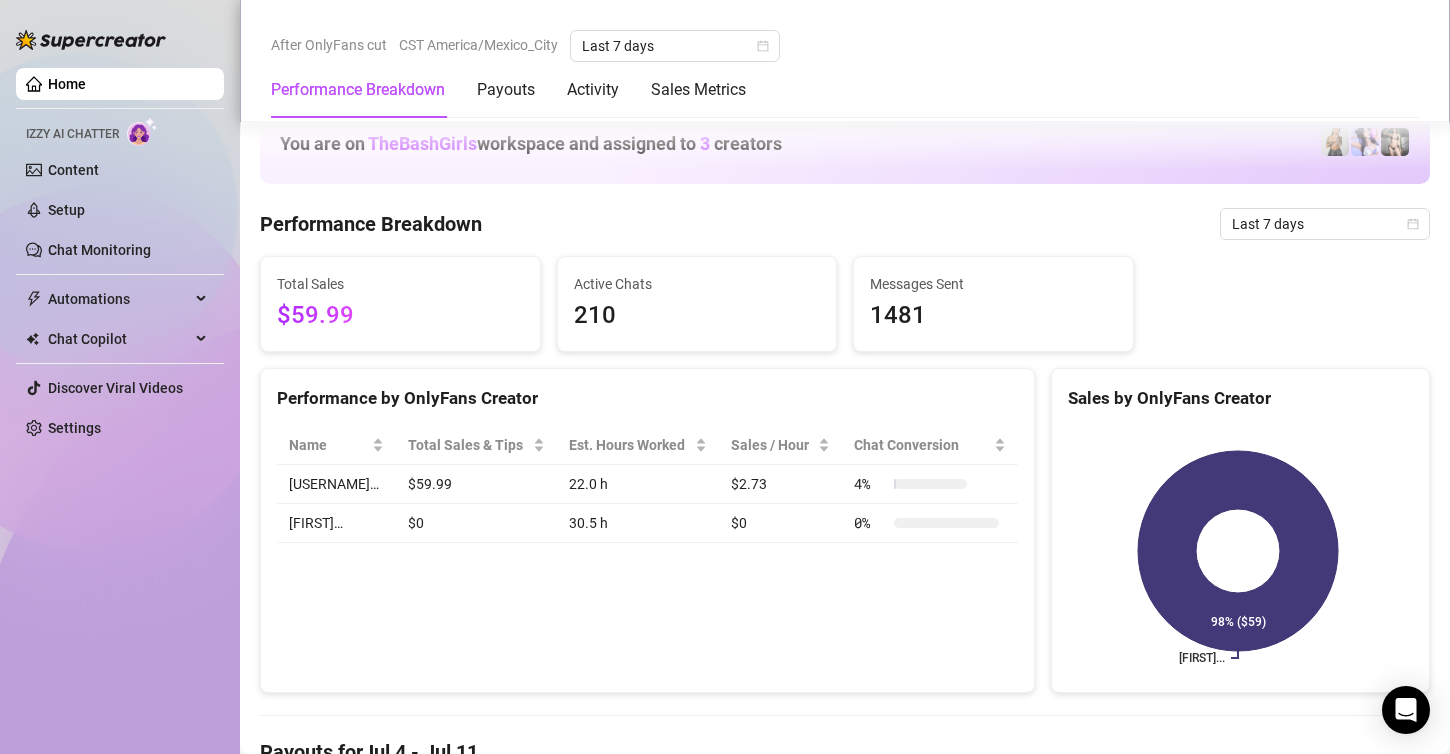 scroll, scrollTop: 0, scrollLeft: 0, axis: both 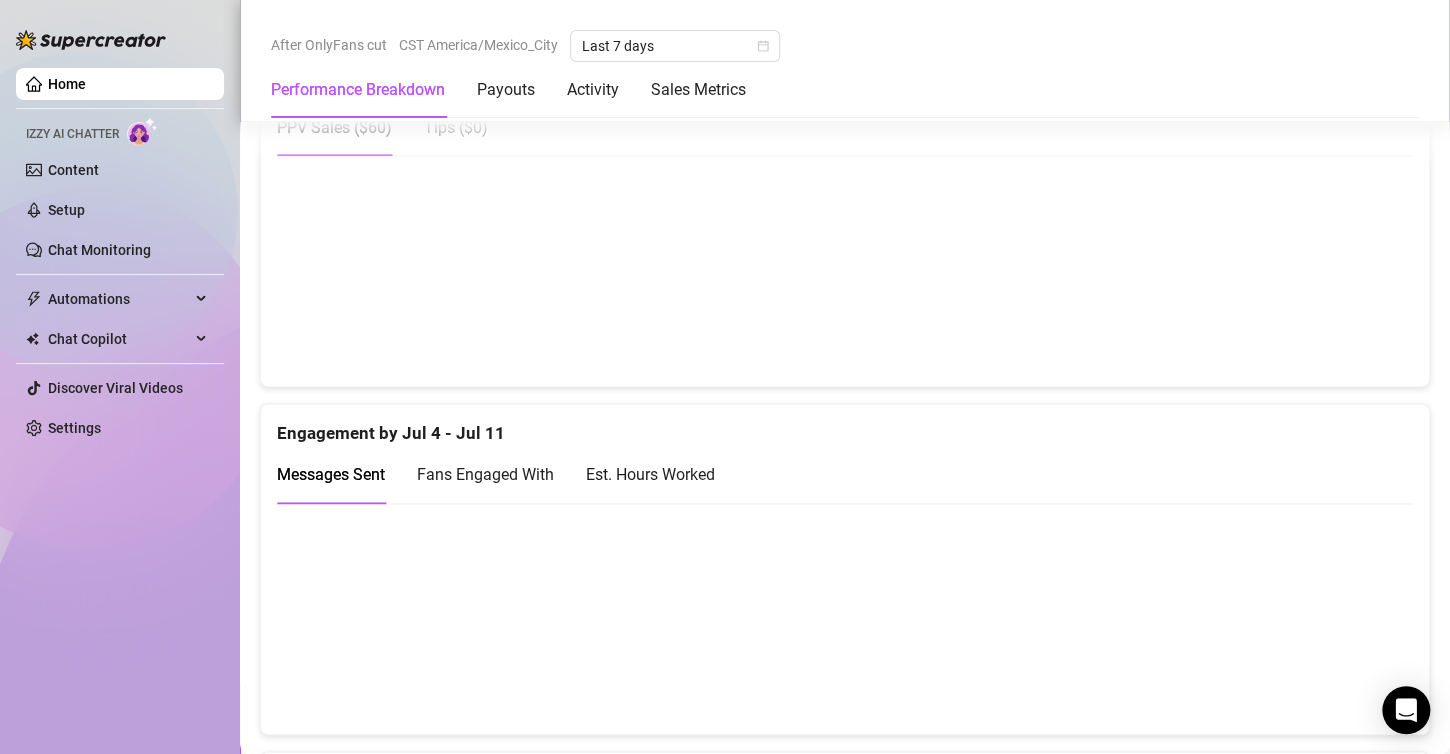 click on "Est. Hours Worked" at bounding box center (650, 474) 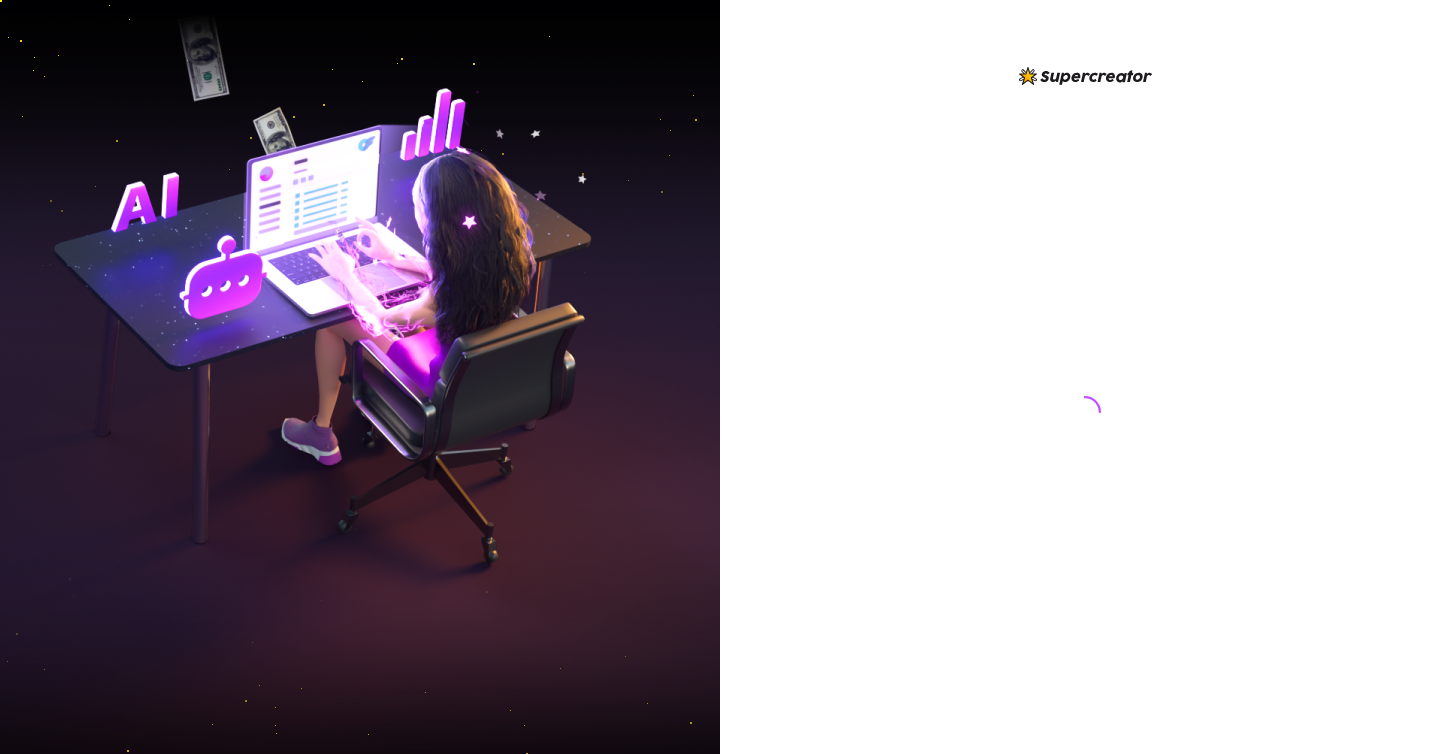 scroll, scrollTop: 0, scrollLeft: 0, axis: both 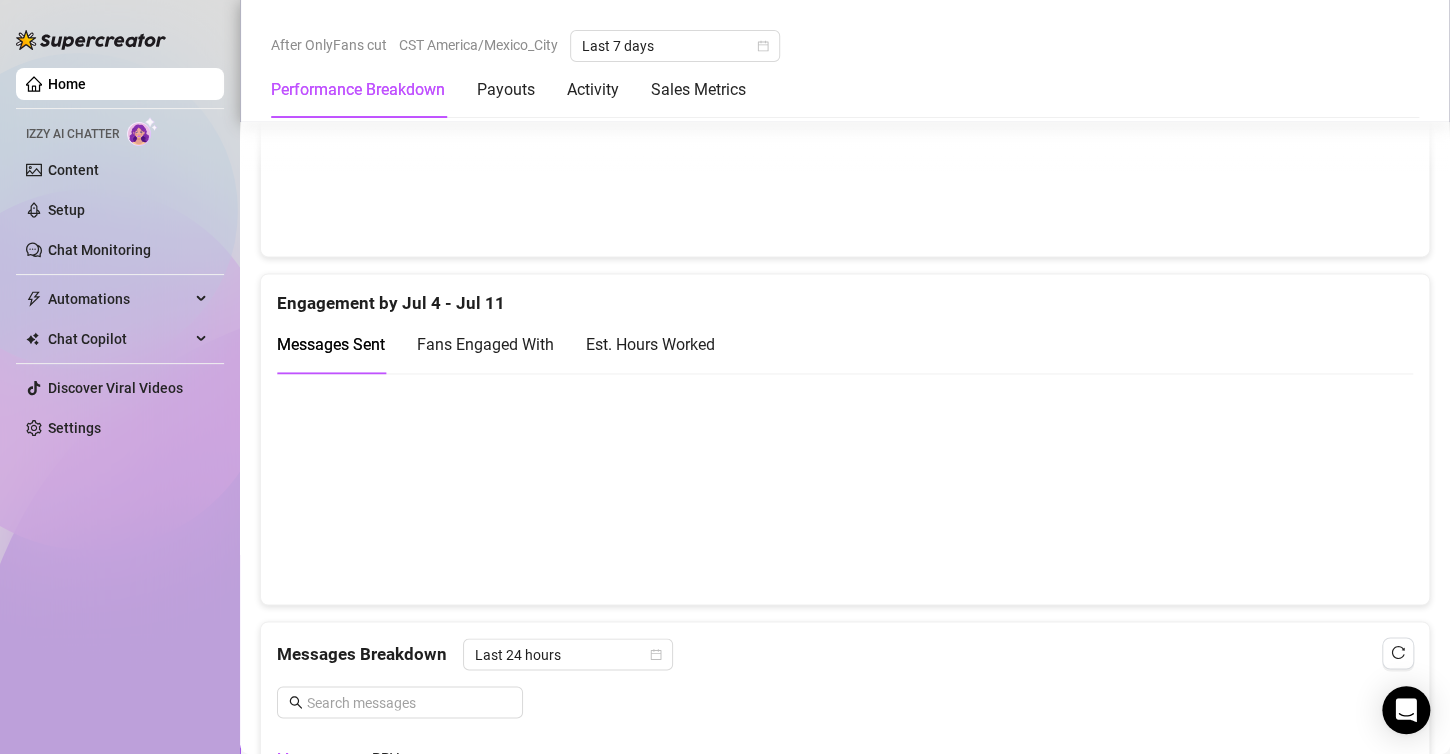 click on "Fans Engaged With" at bounding box center (485, 344) 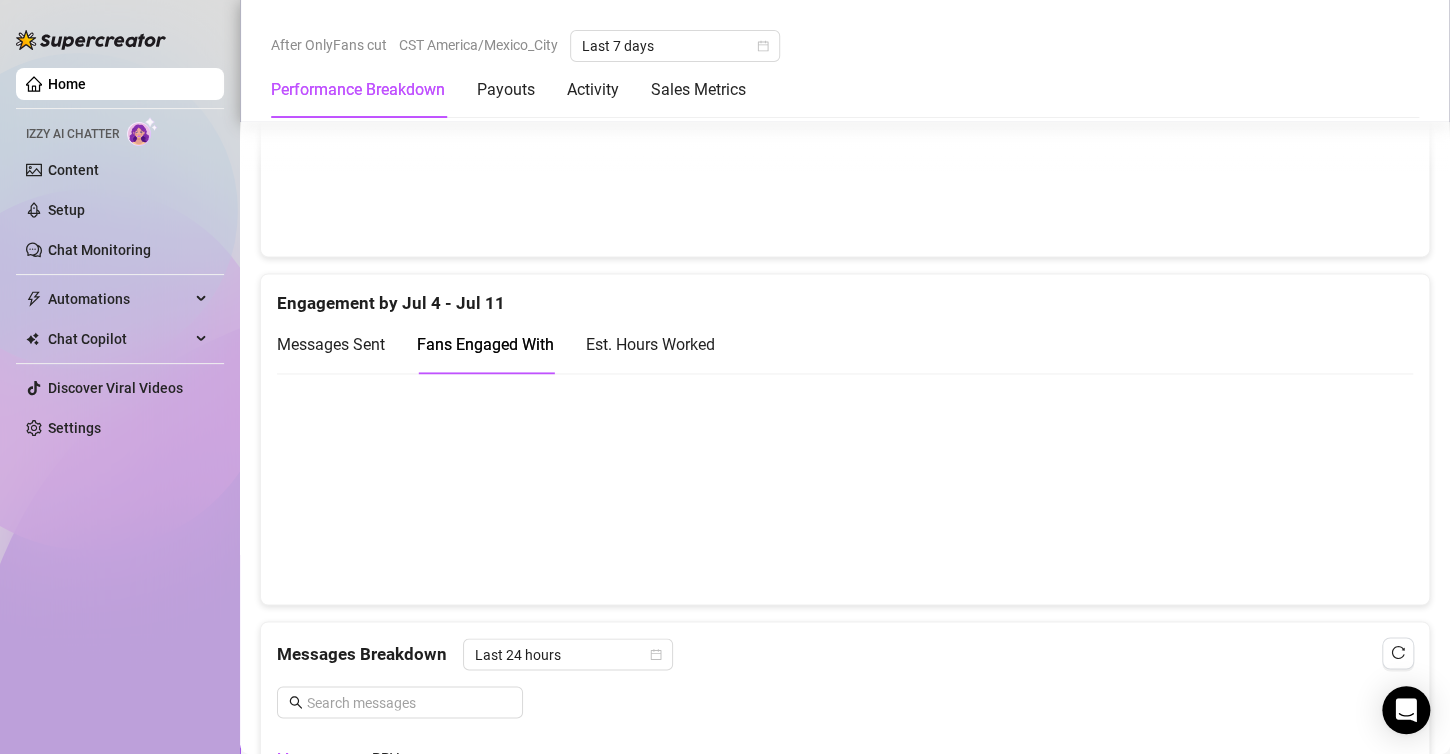 click on "Est. Hours Worked" at bounding box center (650, 344) 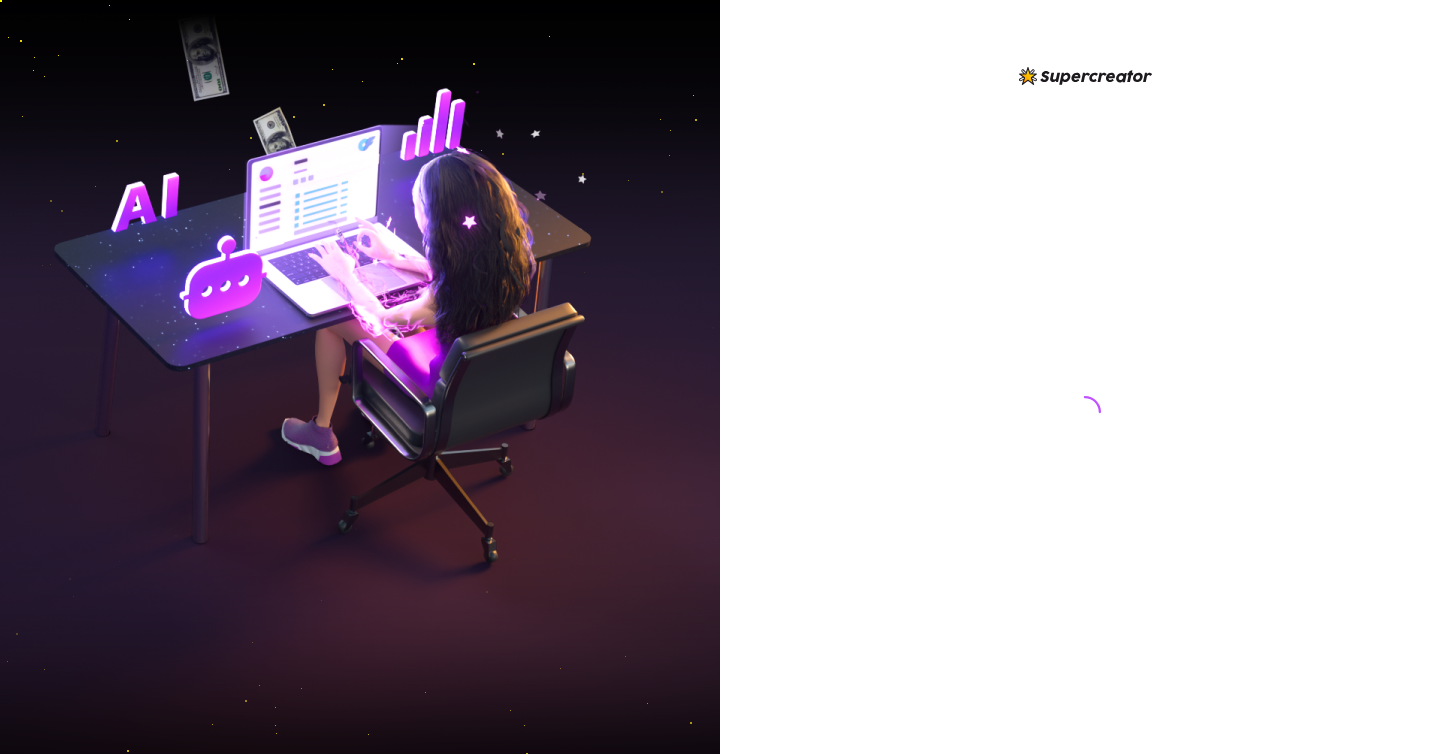 scroll, scrollTop: 0, scrollLeft: 0, axis: both 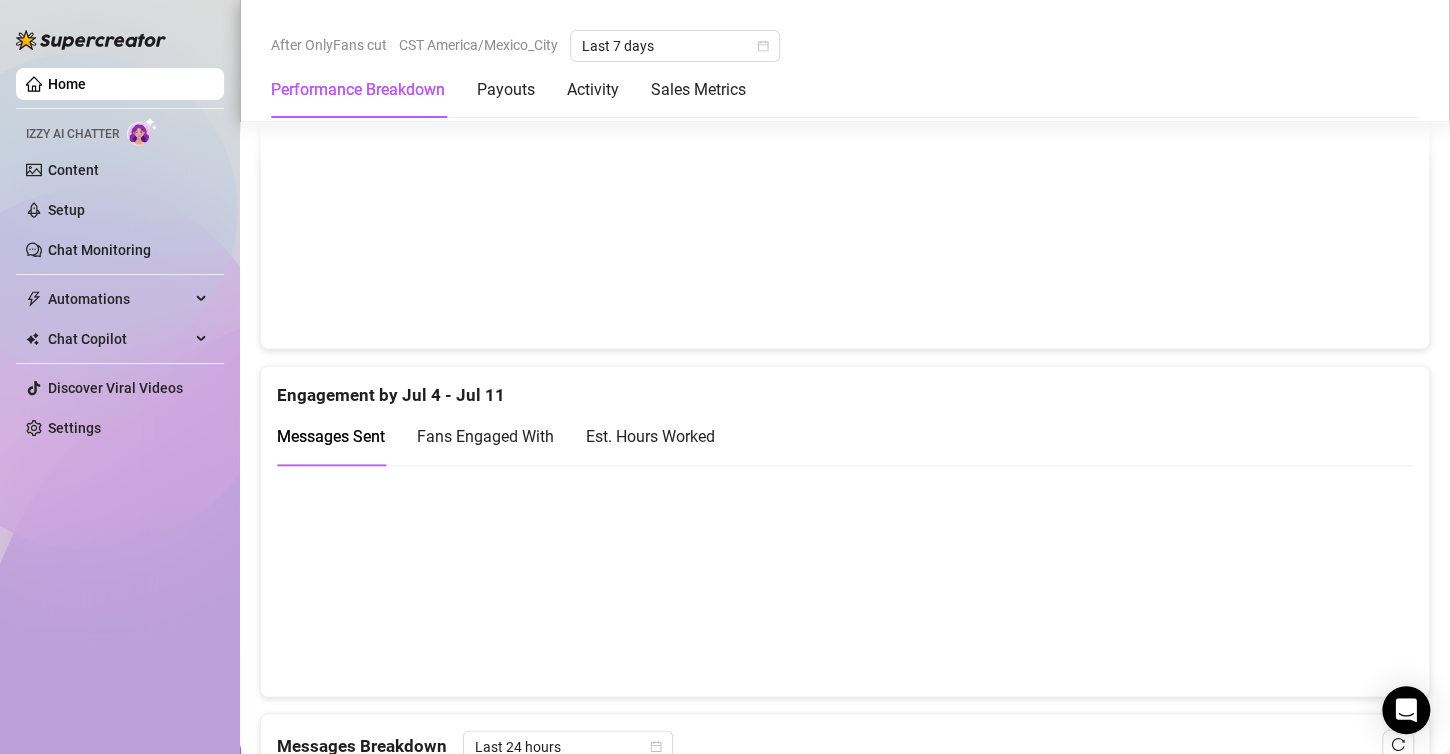 click on "Est. Hours Worked" at bounding box center [650, 436] 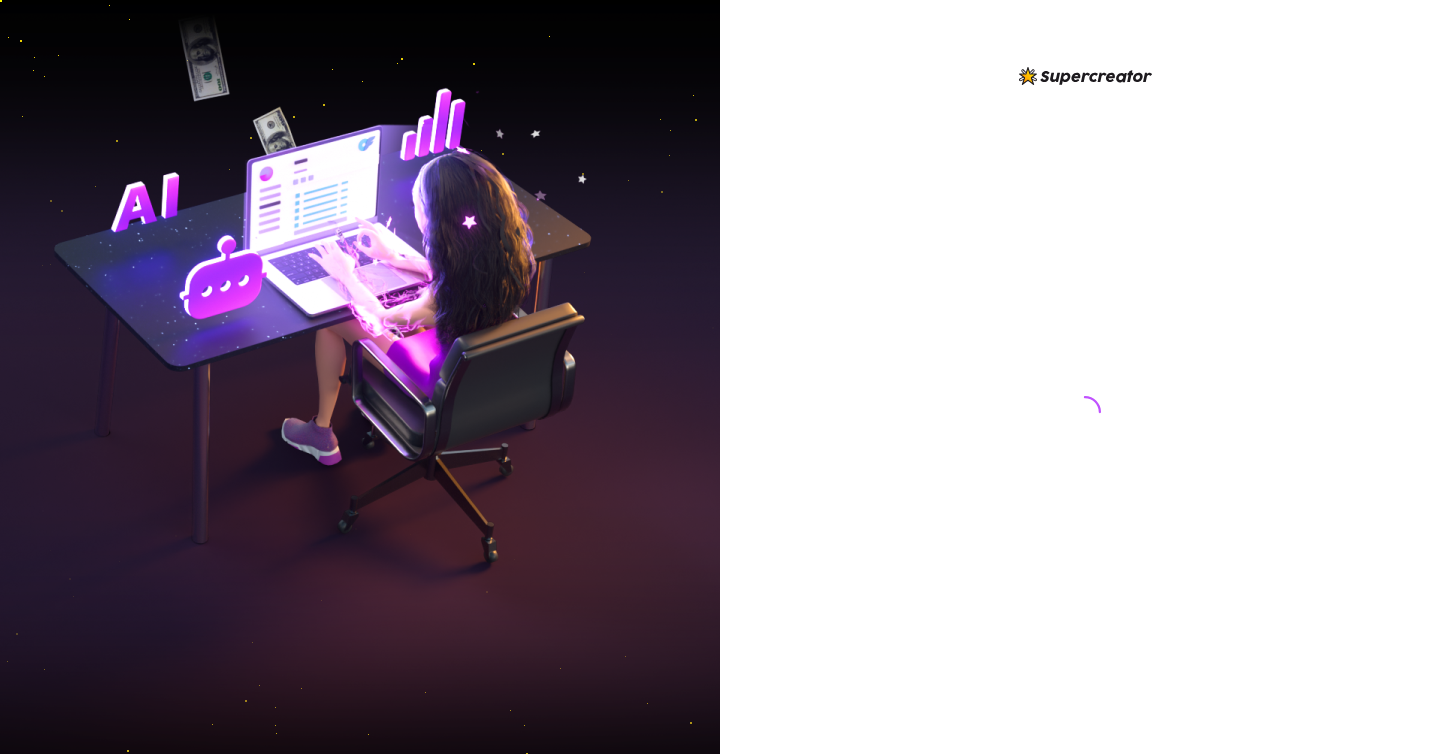 scroll, scrollTop: 0, scrollLeft: 0, axis: both 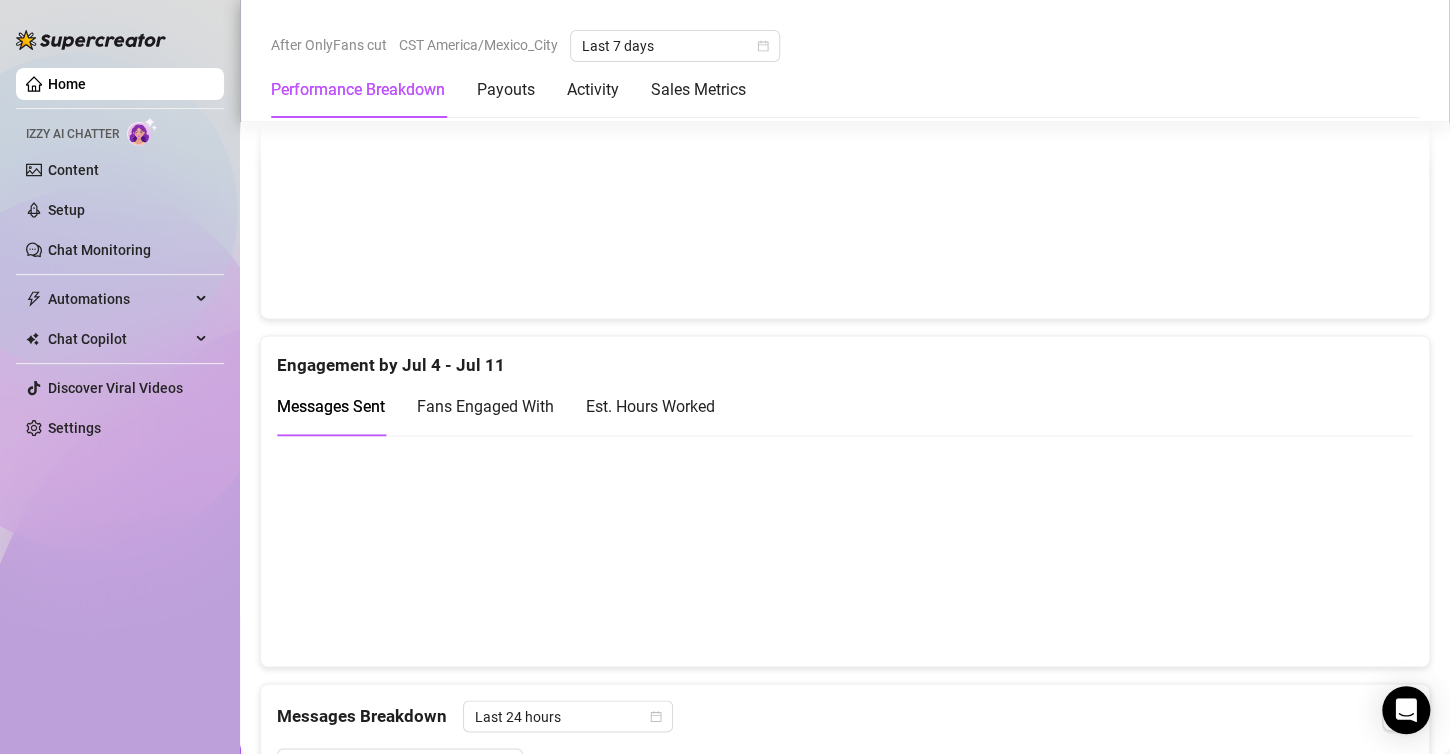 click on "Est. Hours Worked" at bounding box center [650, 406] 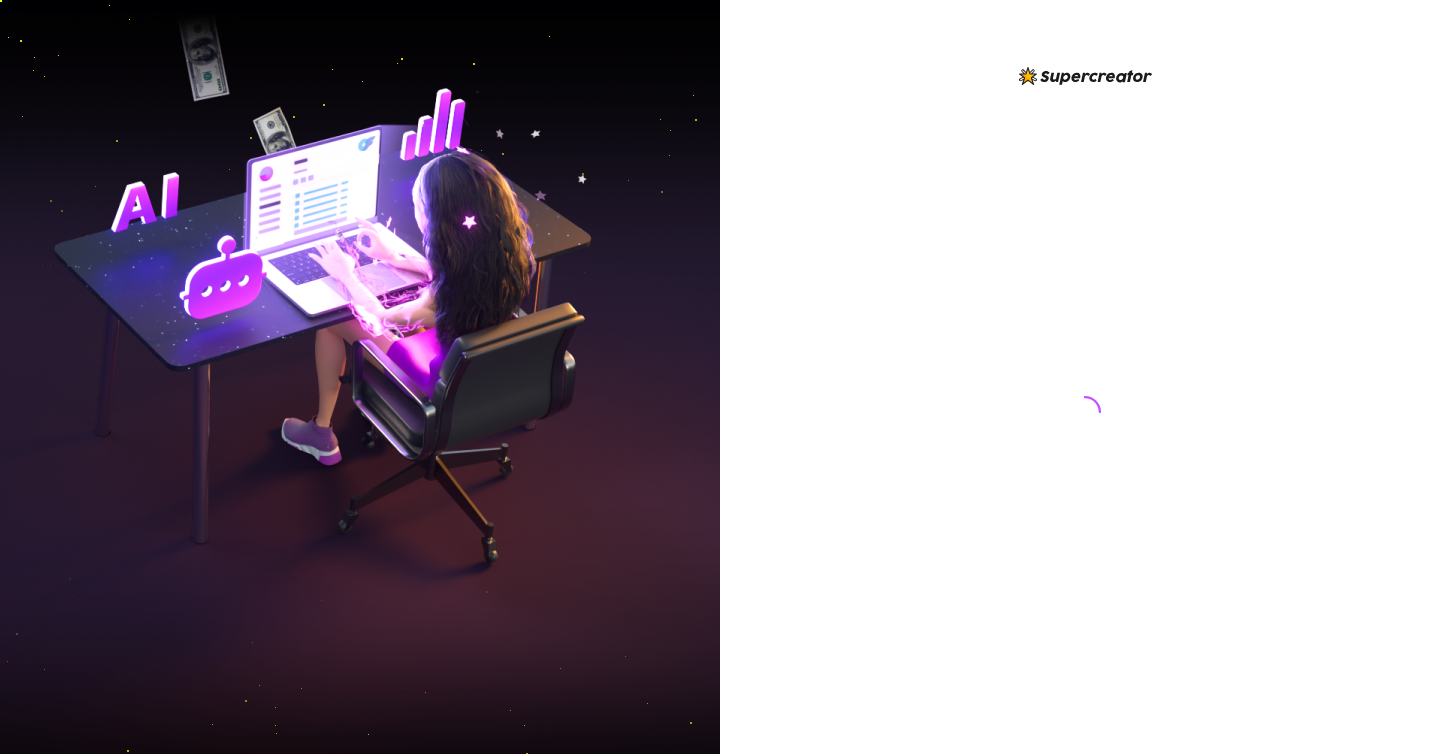 scroll, scrollTop: 0, scrollLeft: 0, axis: both 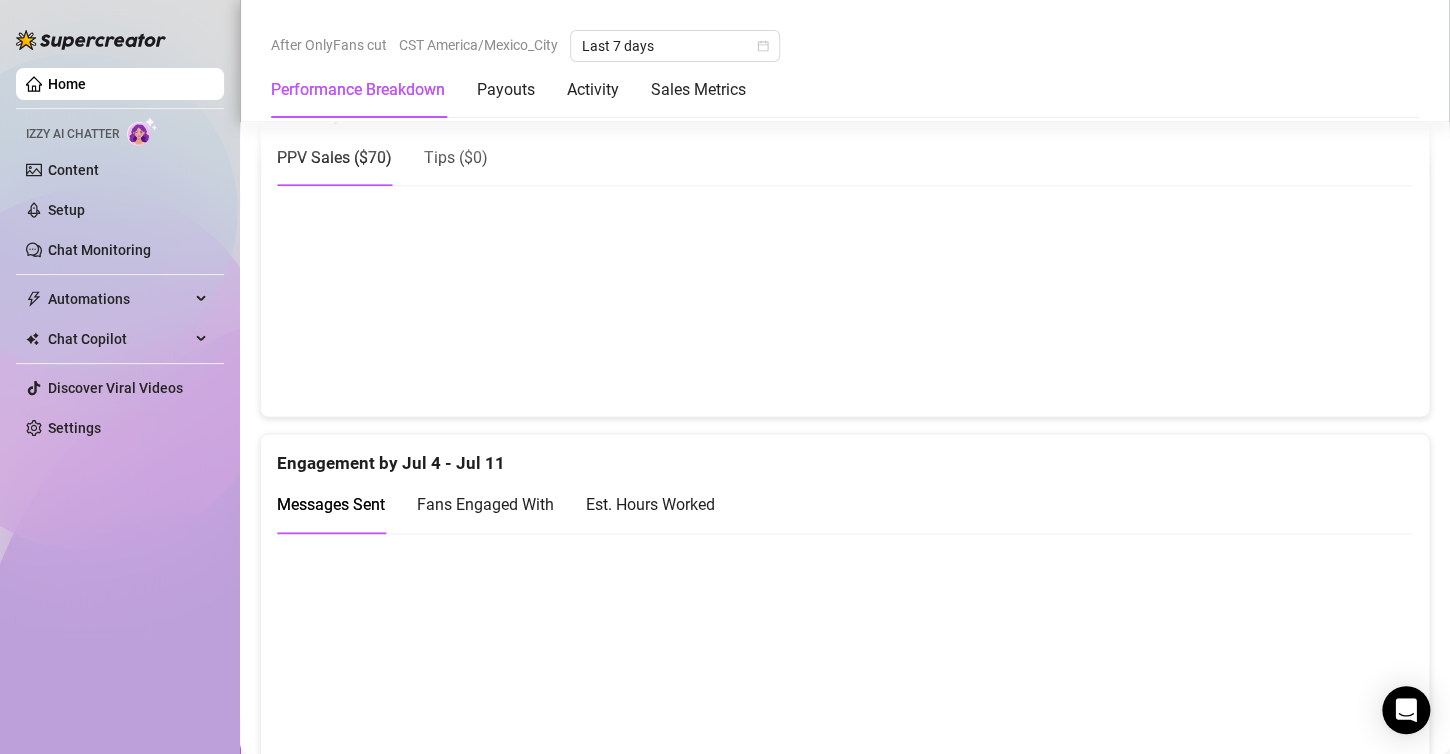 click on "Est. Hours Worked" at bounding box center [650, 504] 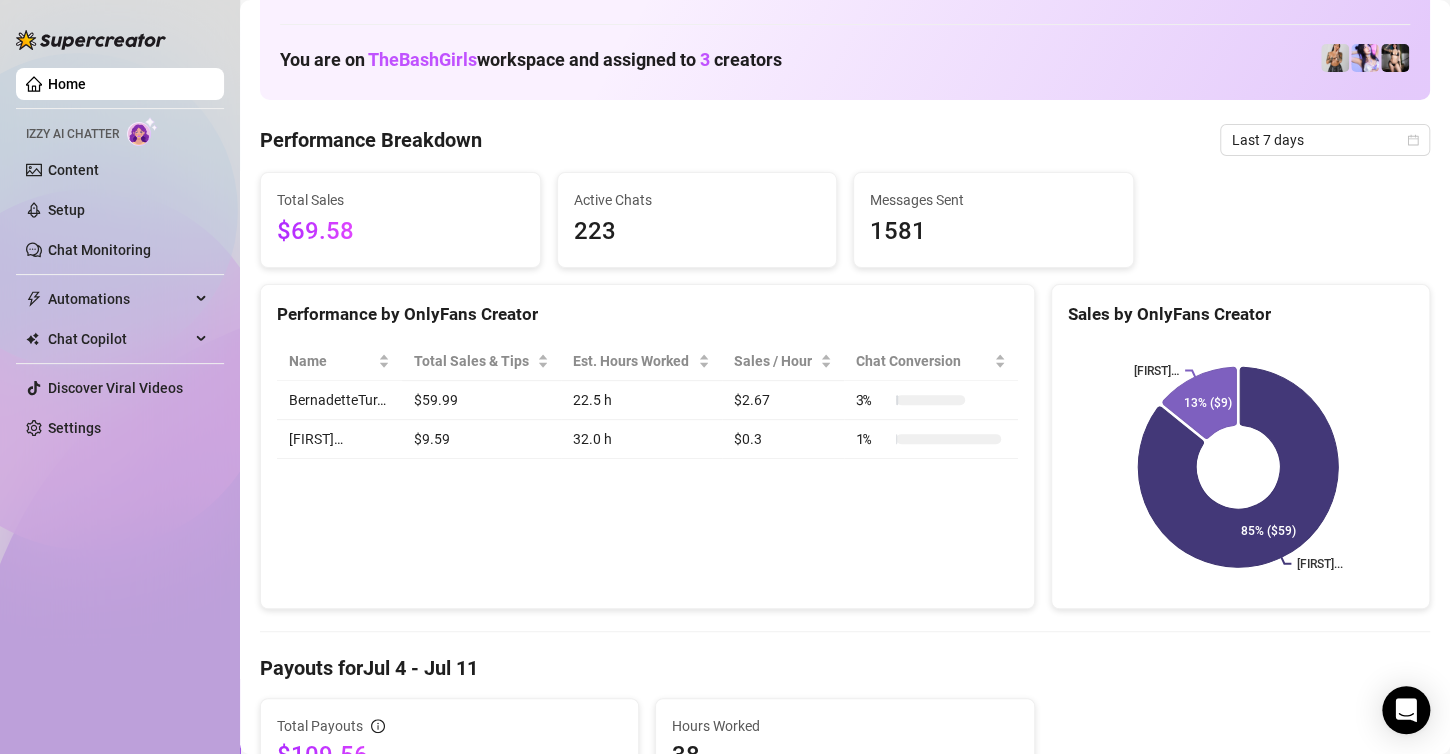 scroll, scrollTop: 0, scrollLeft: 0, axis: both 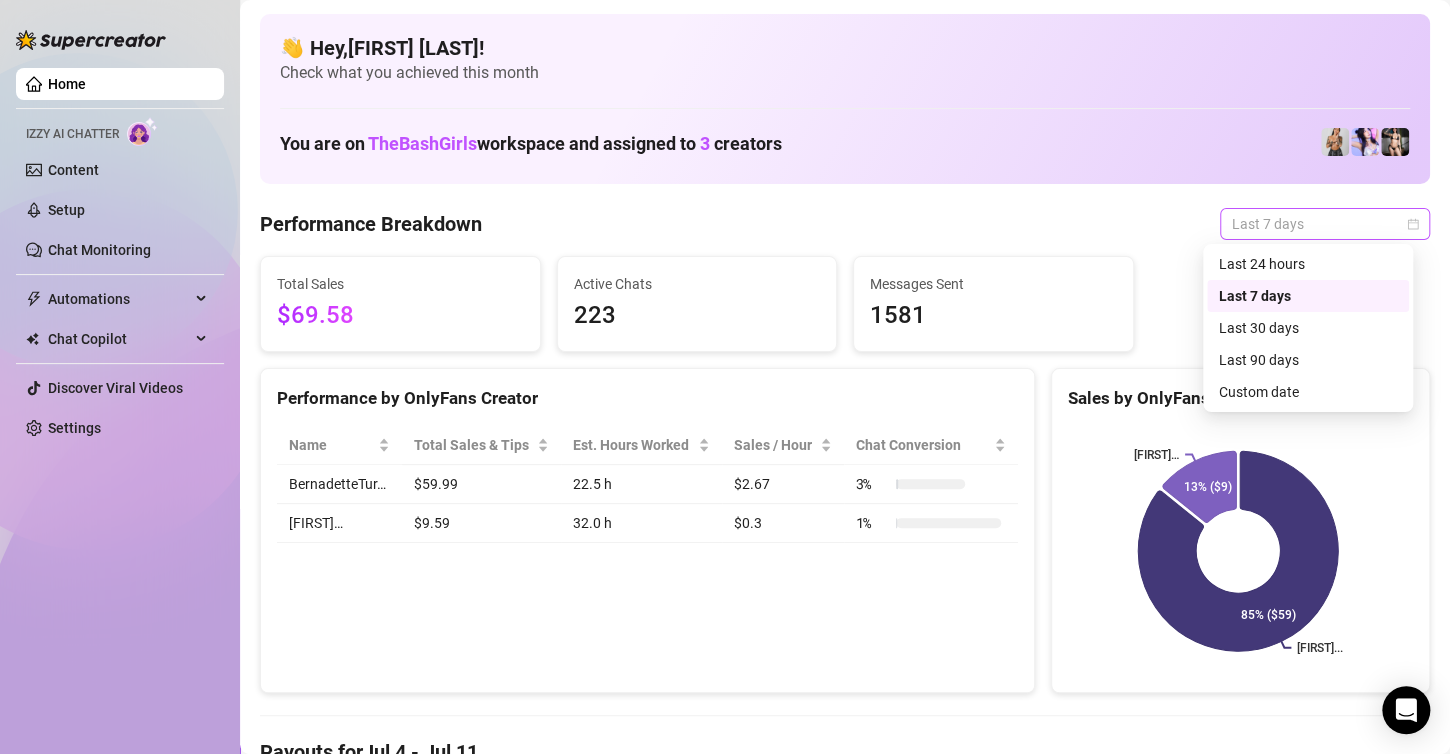 click on "Last 7 days" at bounding box center [1325, 224] 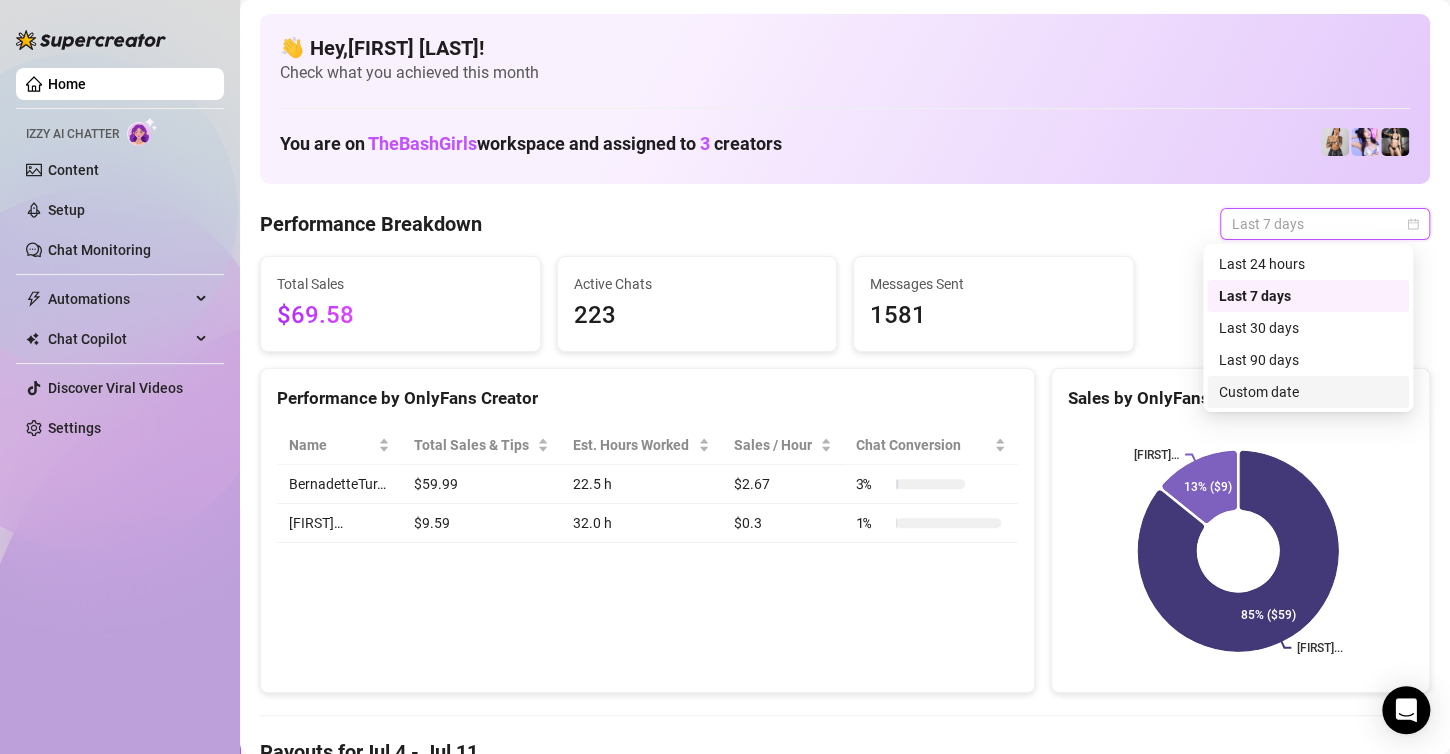 click on "Custom date" at bounding box center [1308, 392] 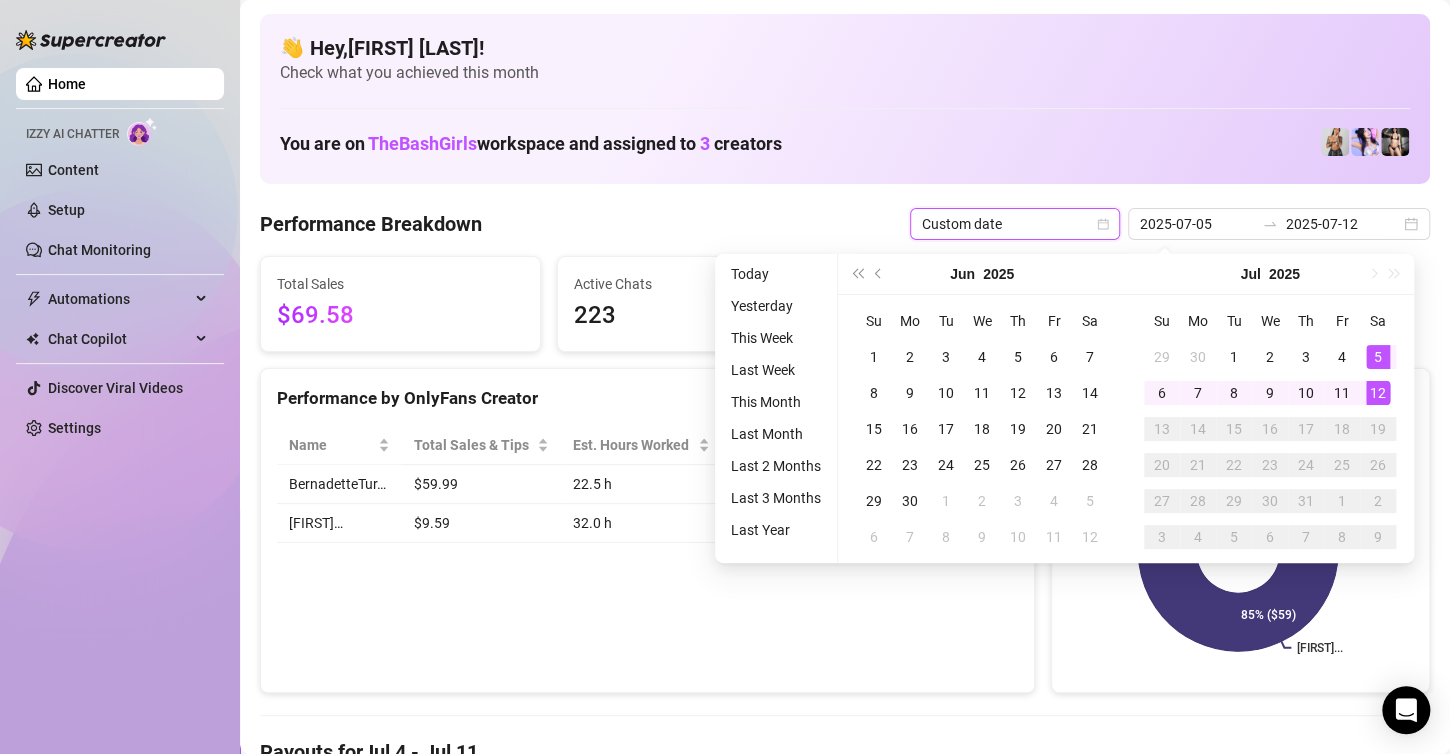 type on "2025-07-12" 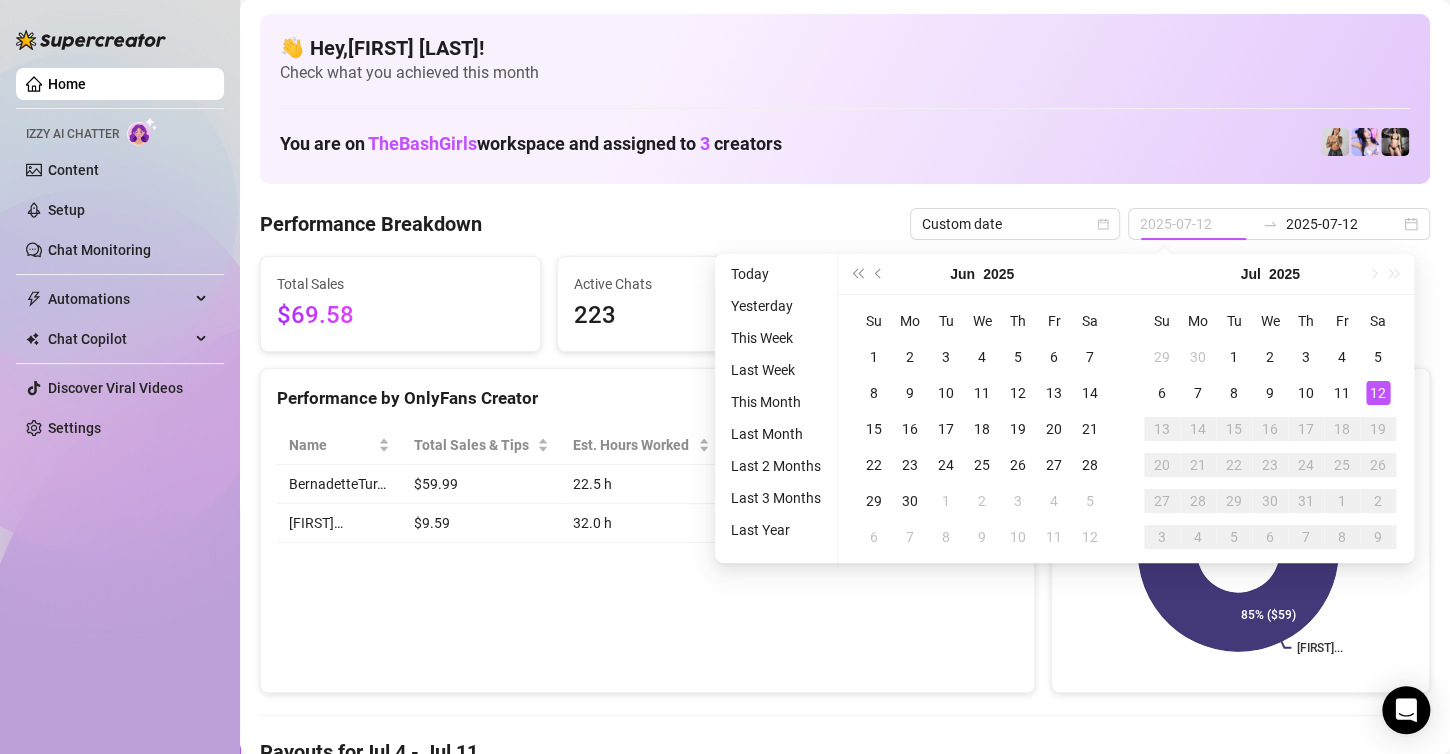 click on "12" at bounding box center [1378, 393] 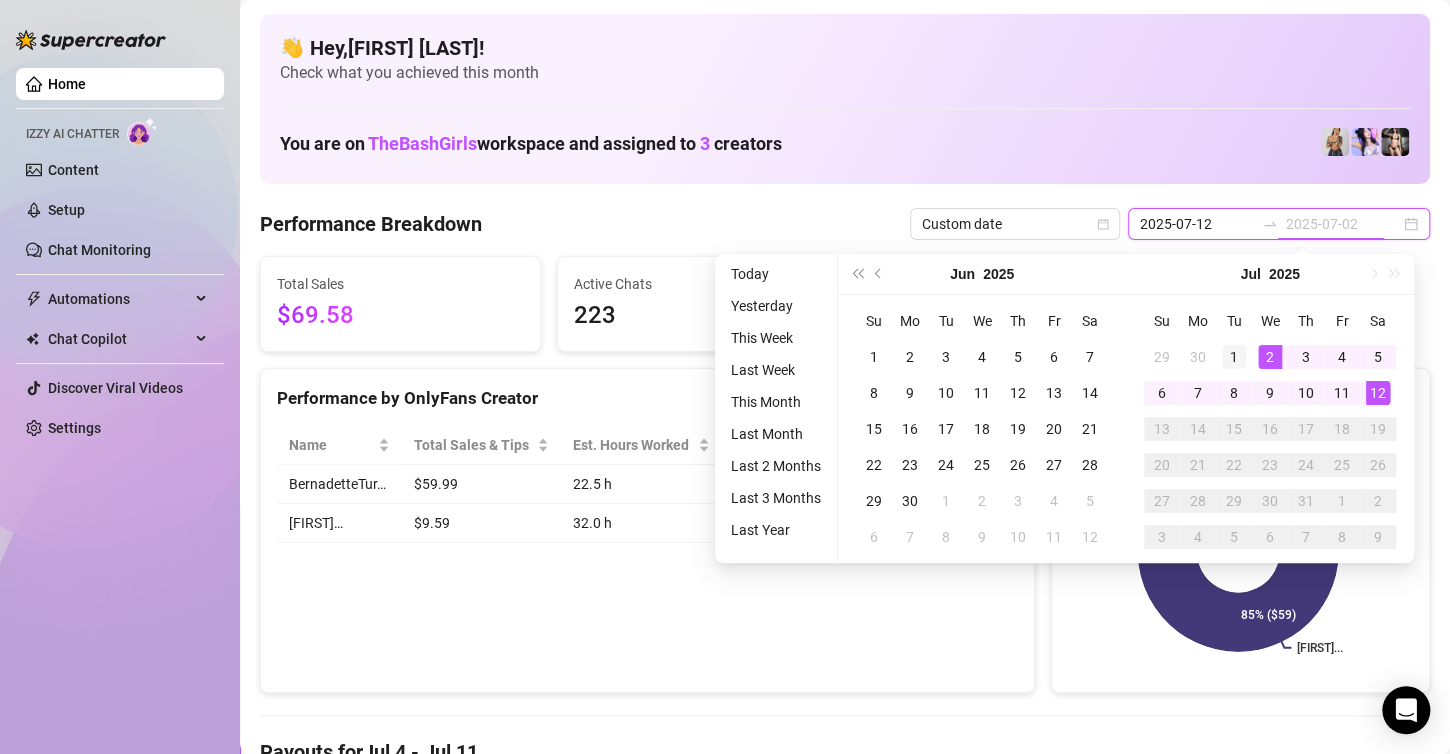 type on "2025-07-01" 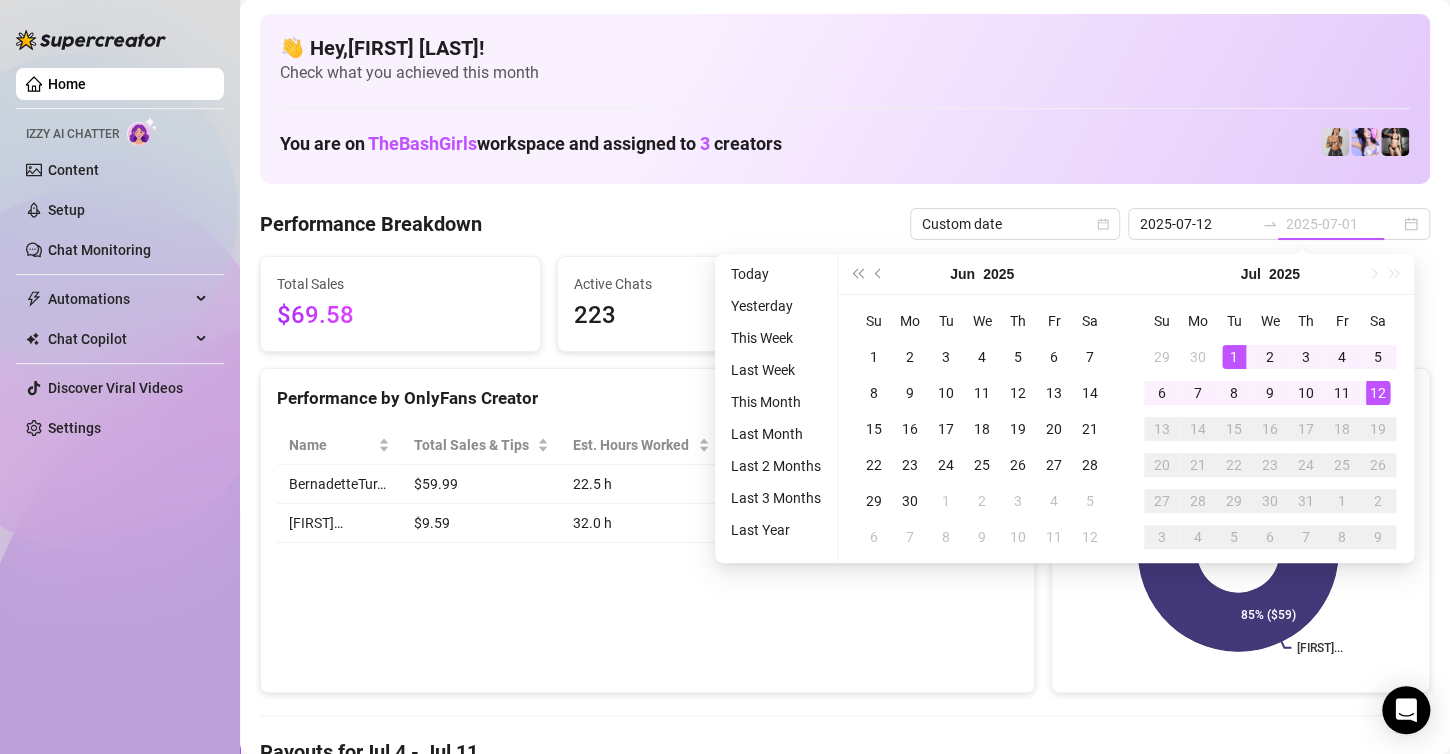 click on "1" at bounding box center [1234, 357] 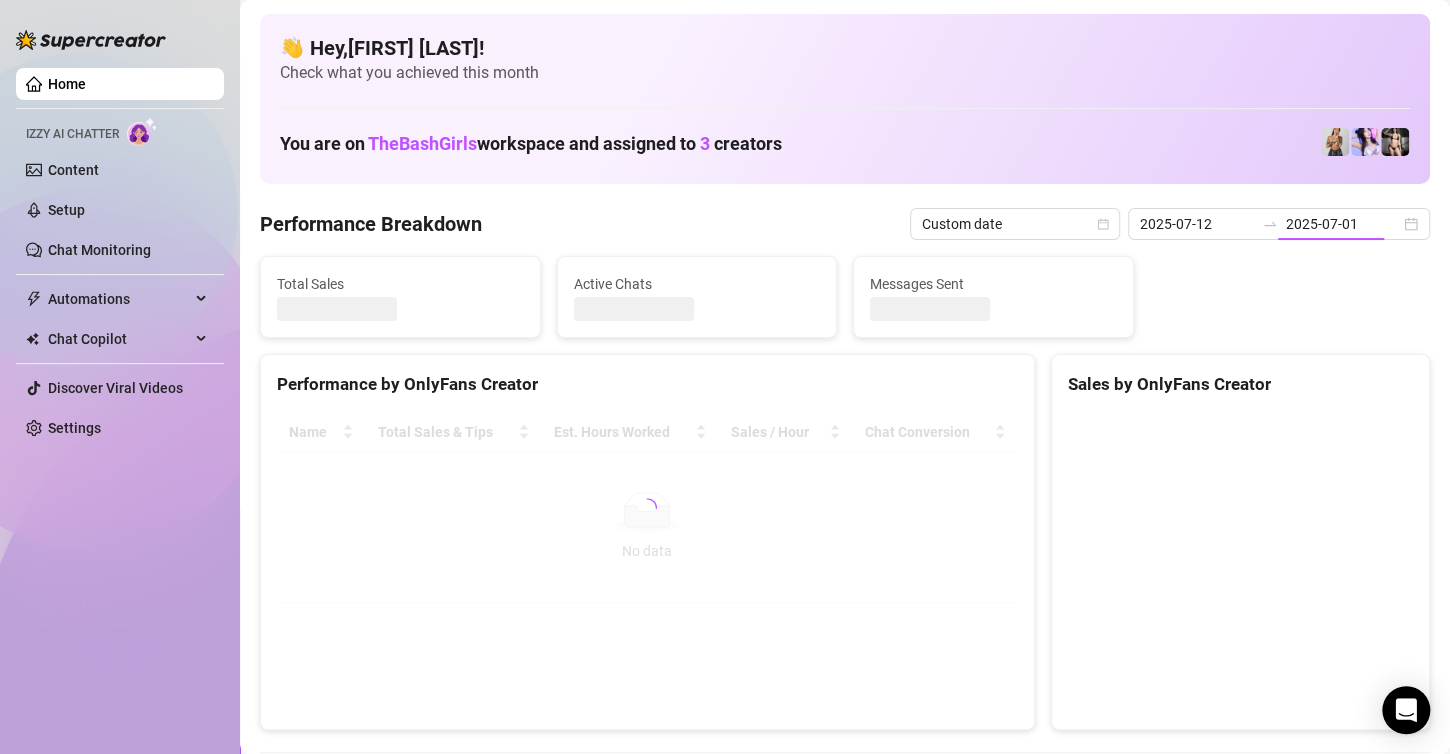 type on "2025-07-01" 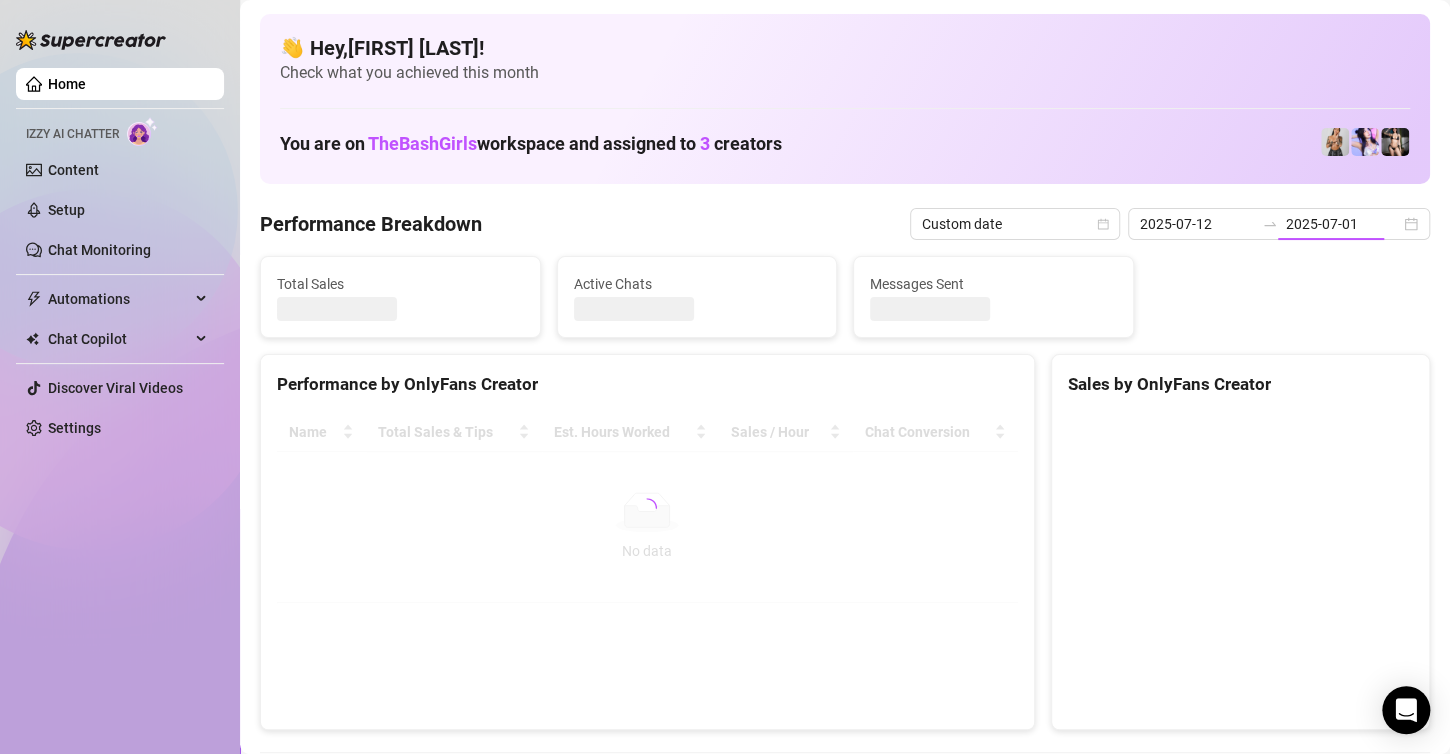 type on "2025-07-12" 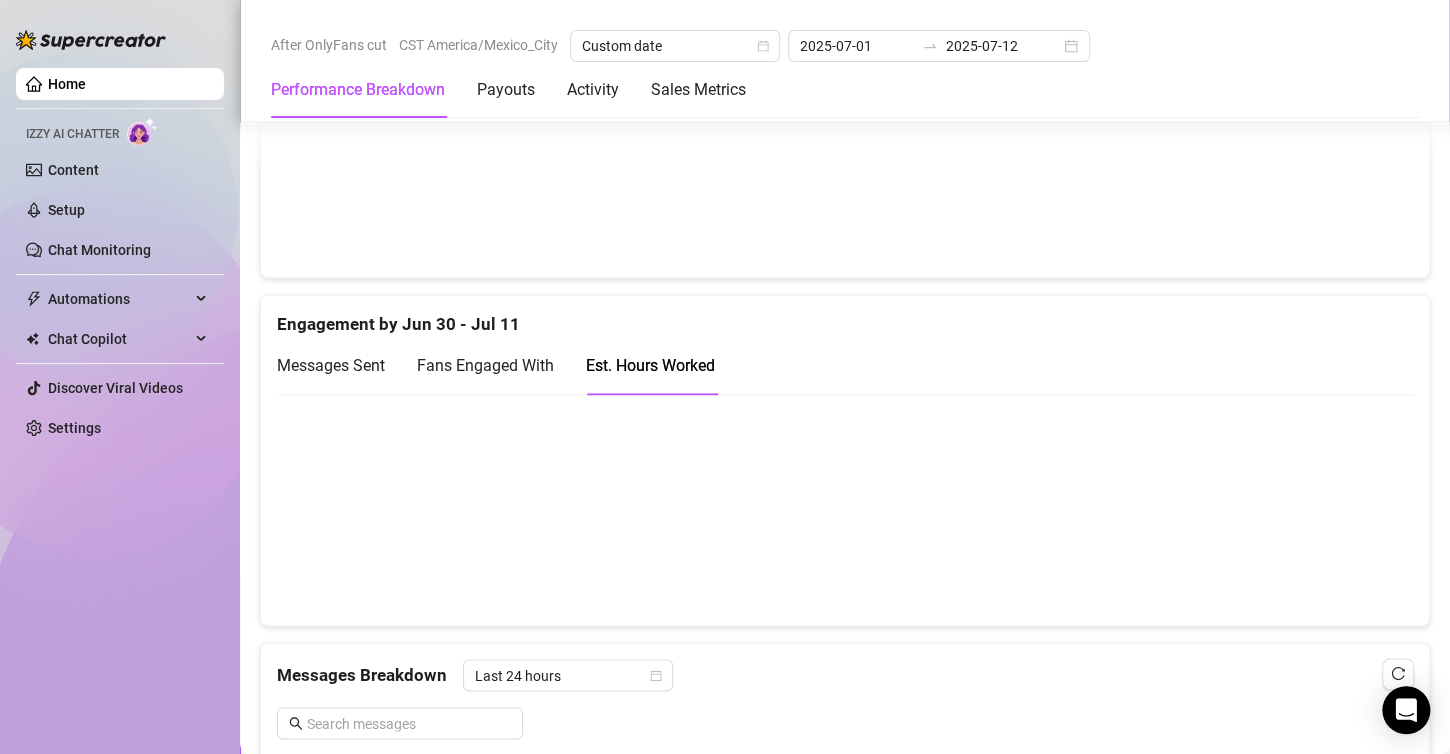 scroll, scrollTop: 1208, scrollLeft: 0, axis: vertical 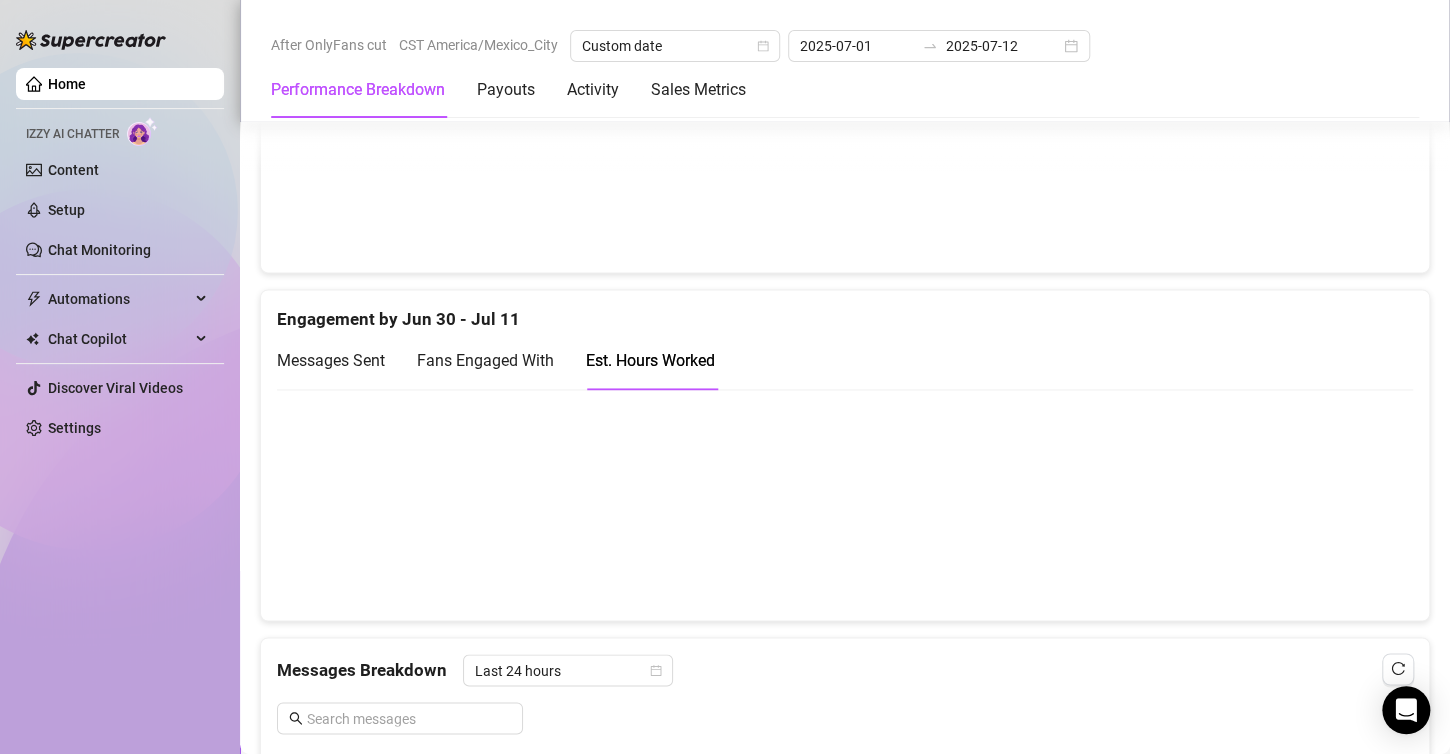 click on "After OnlyFans cut CST America/Mexico_City Custom date [DATE] [DATE] Performance Breakdown Payouts Activity Sales Metrics 👋 Hey, [FIRST] [LAST] ! Check what you achieved this month You are on TheBashGirls workspace and assigned to 3 creators Performance Breakdown Custom date [DATE] [DATE] Total Sales $189.57 Active Chats 299 Messages Sent 2780 Performance by OnlyFans Creator Name Total Sales & Tips Est. Hours Worked Sales / Hour Chat Conversion [FIRST]… $179.98 33.5 h $5.37 4 % [FIRST]… $9.59 53.5 h $0.18 1 % Sales by OnlyFans Creator [FIRST]... [FIRST]… 94% ($179) 5% ($9) Payouts for [DATE] - [DATE] Total Payouts $186.36 Hours Worked 62 Breakdown Hours Worked 62 X Hourly Rate $2.7 + Sales $189.57 X Commissions 10 % = Payouts $186.36 Activity Sales by [DATE] - [DATE] PPV Sales ( $190 ) Tips ( $0 ) Engagement by [DATE] - [DATE] Messages Sent Fans Engaged With Est. Hours Worked Messages Breakdown Last 24 hours Messages PPVs Account Message Media Price When Sent Free — —" at bounding box center (845, 826) 